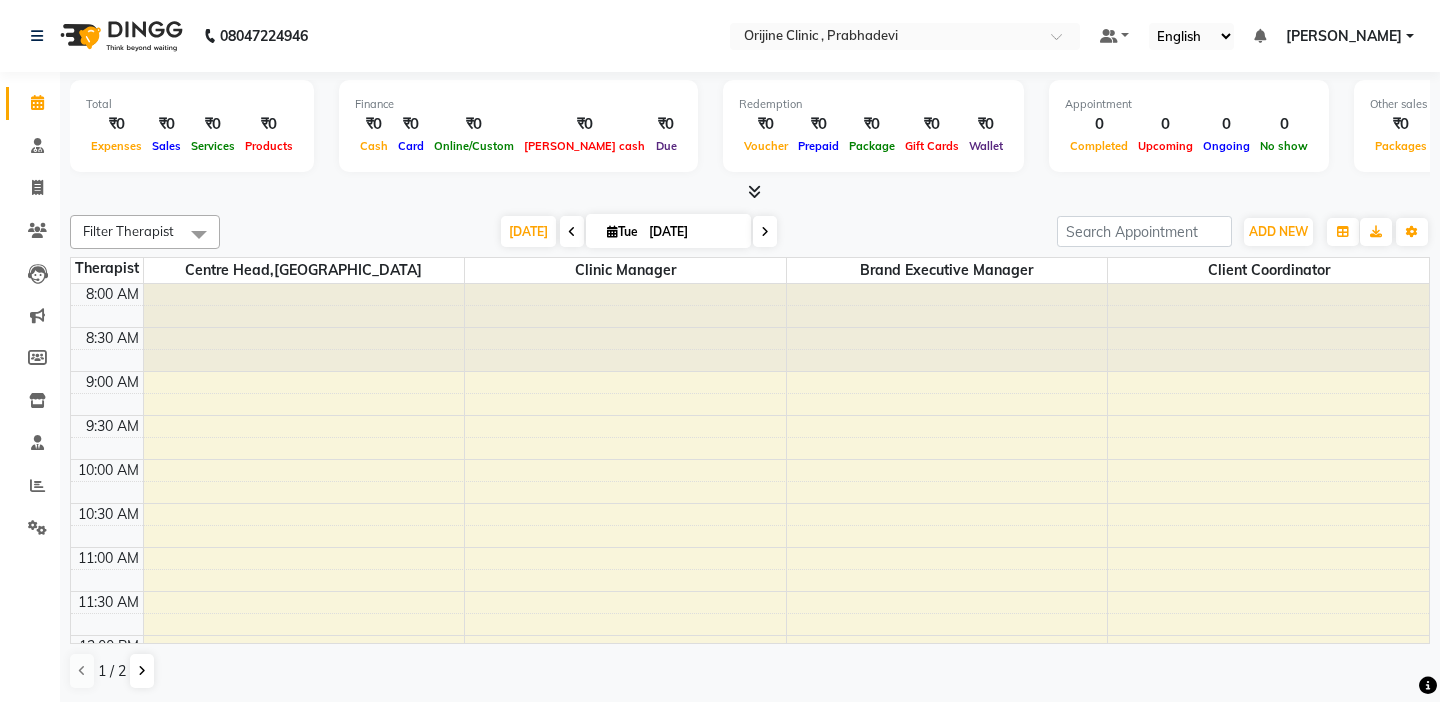 scroll, scrollTop: 0, scrollLeft: 0, axis: both 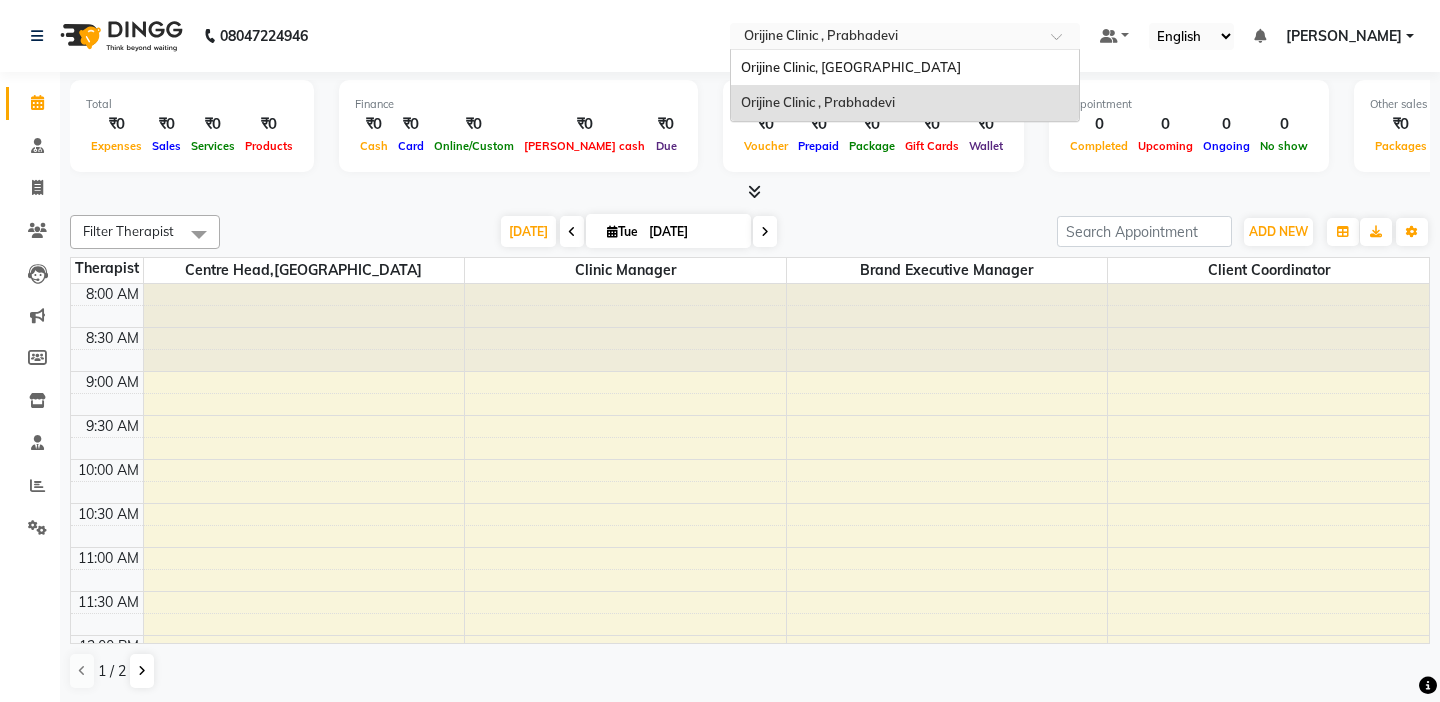 click at bounding box center [905, 38] 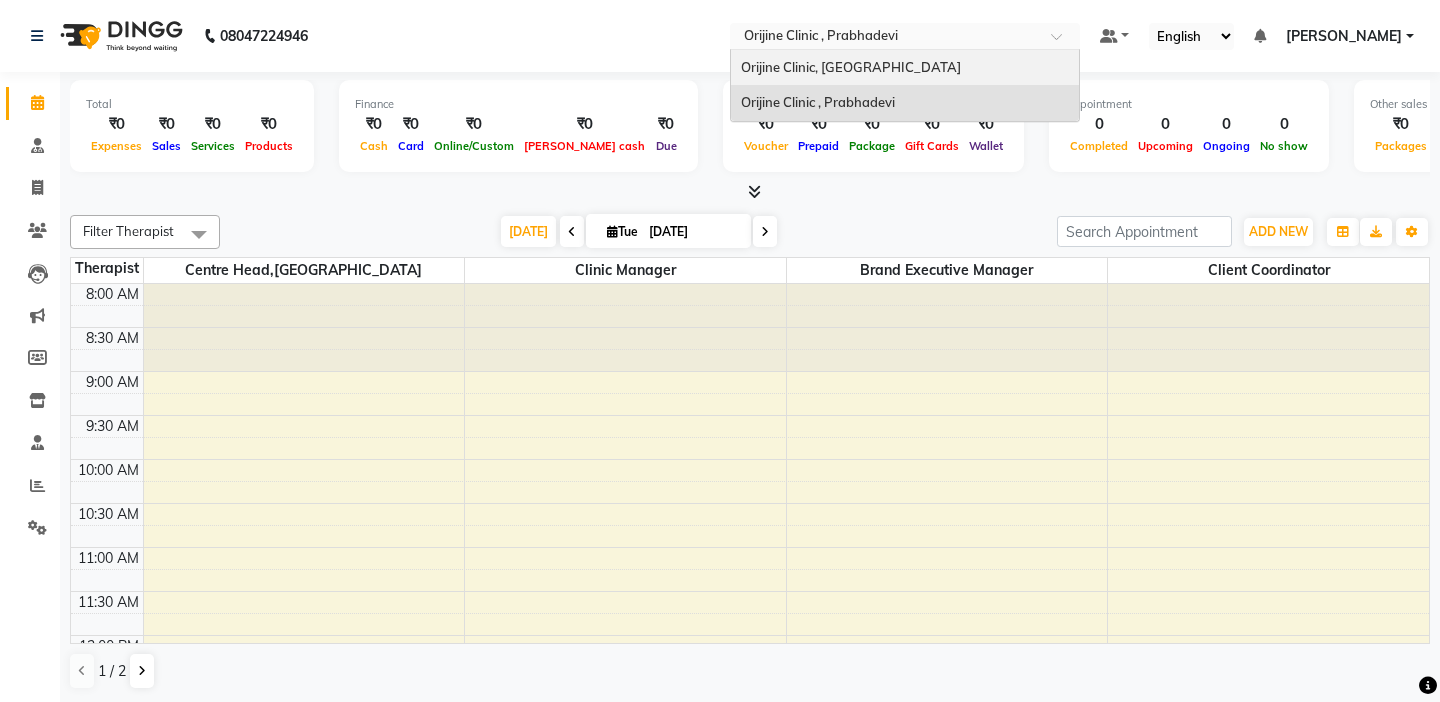 click on "Orijine Clinic, [GEOGRAPHIC_DATA]" at bounding box center [905, 68] 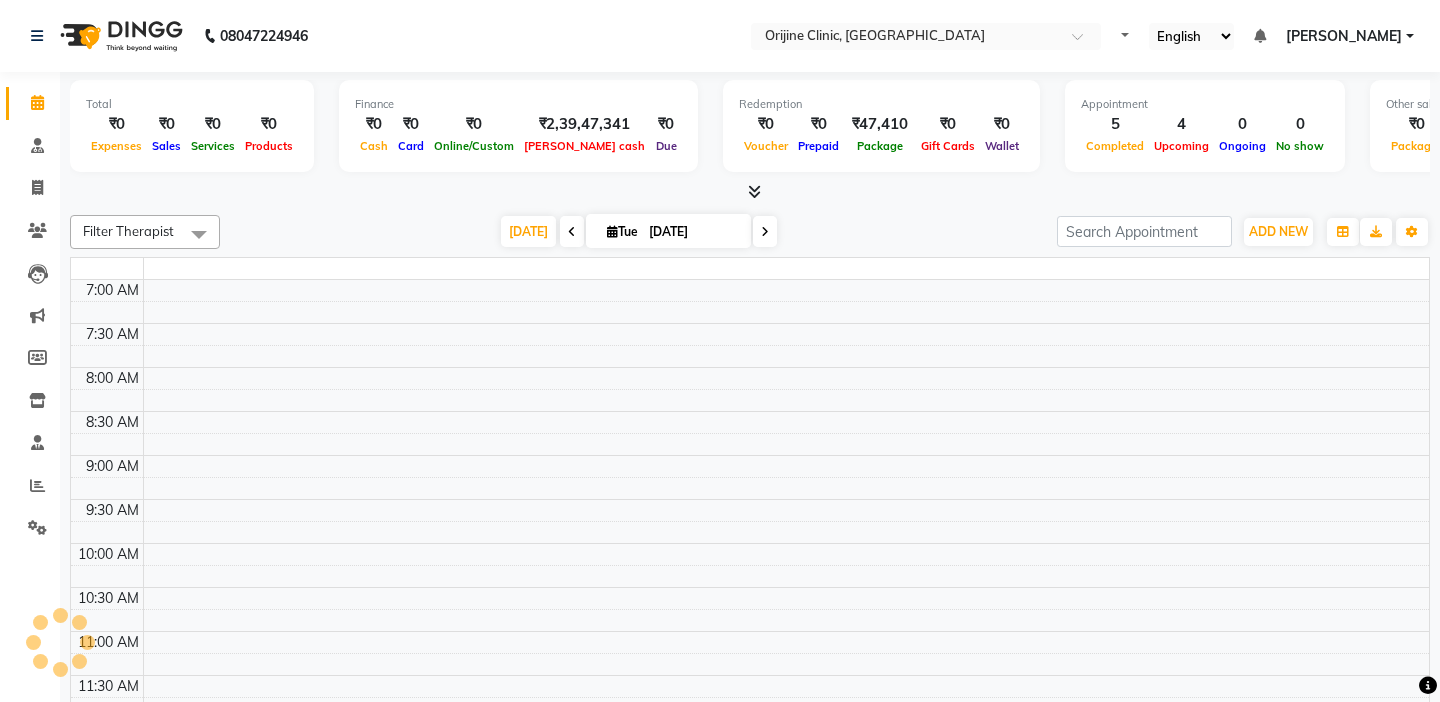 scroll, scrollTop: 0, scrollLeft: 0, axis: both 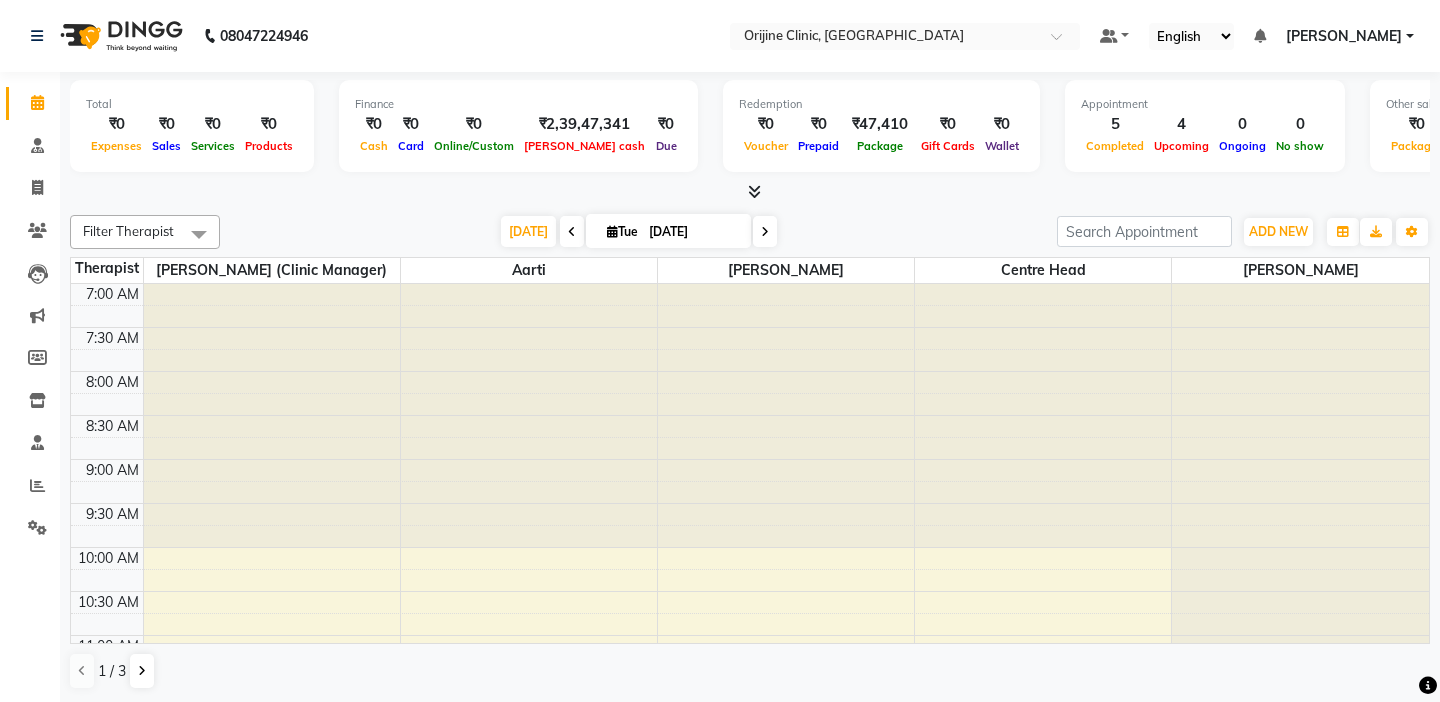 click at bounding box center (107, 492) 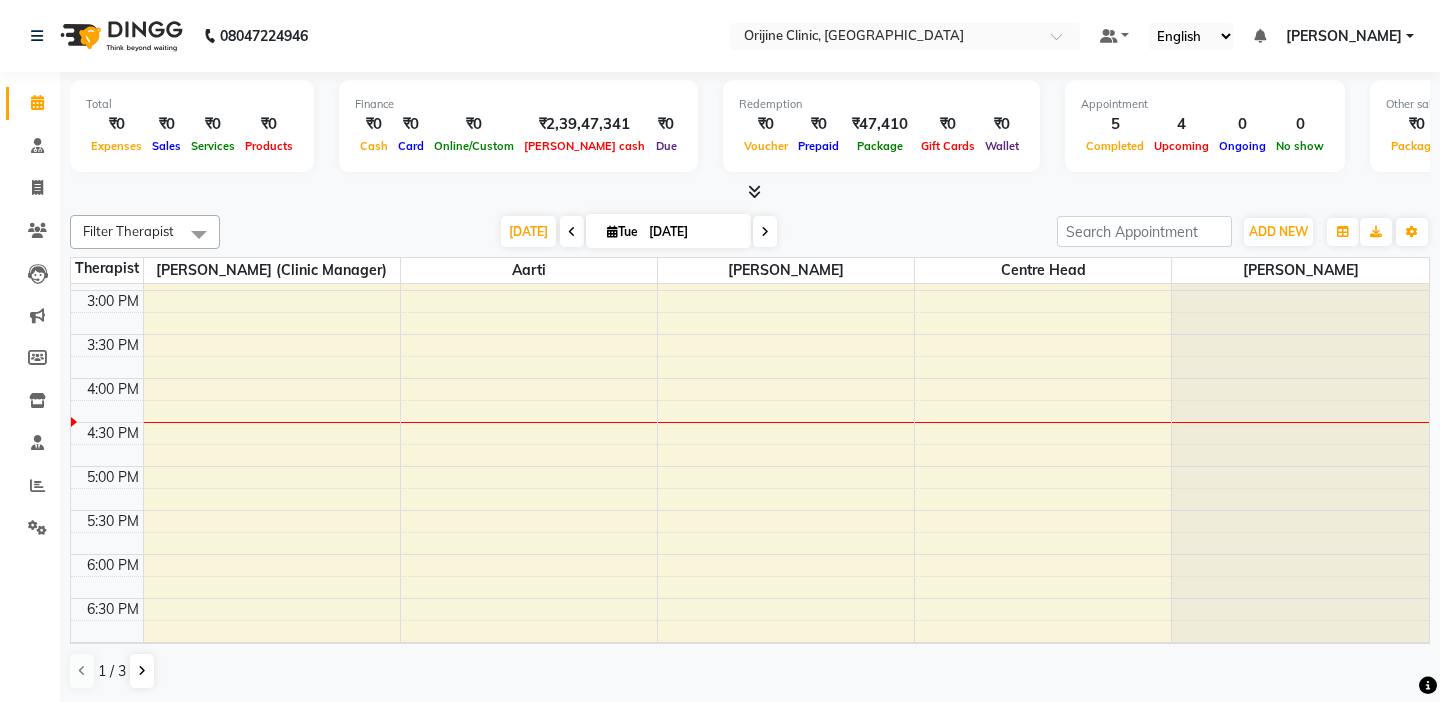 scroll, scrollTop: 783, scrollLeft: 0, axis: vertical 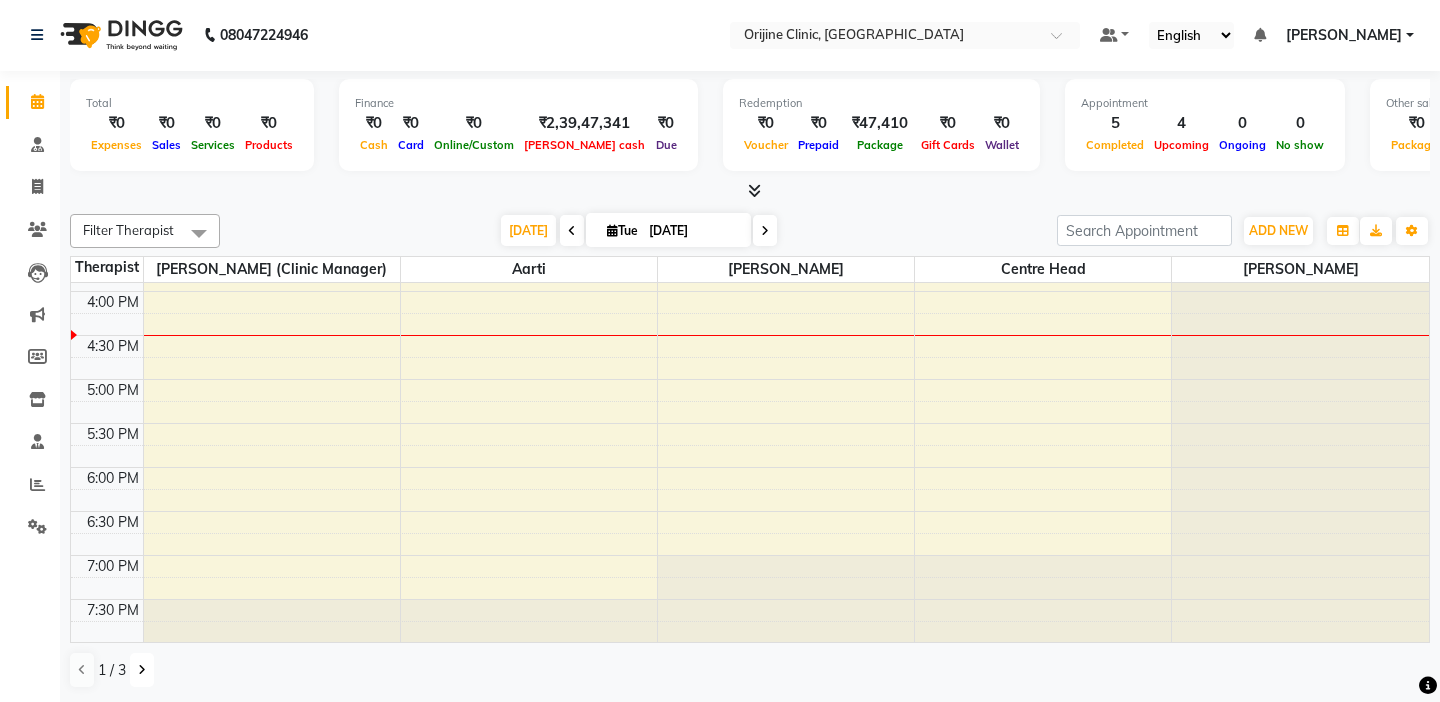click at bounding box center [142, 670] 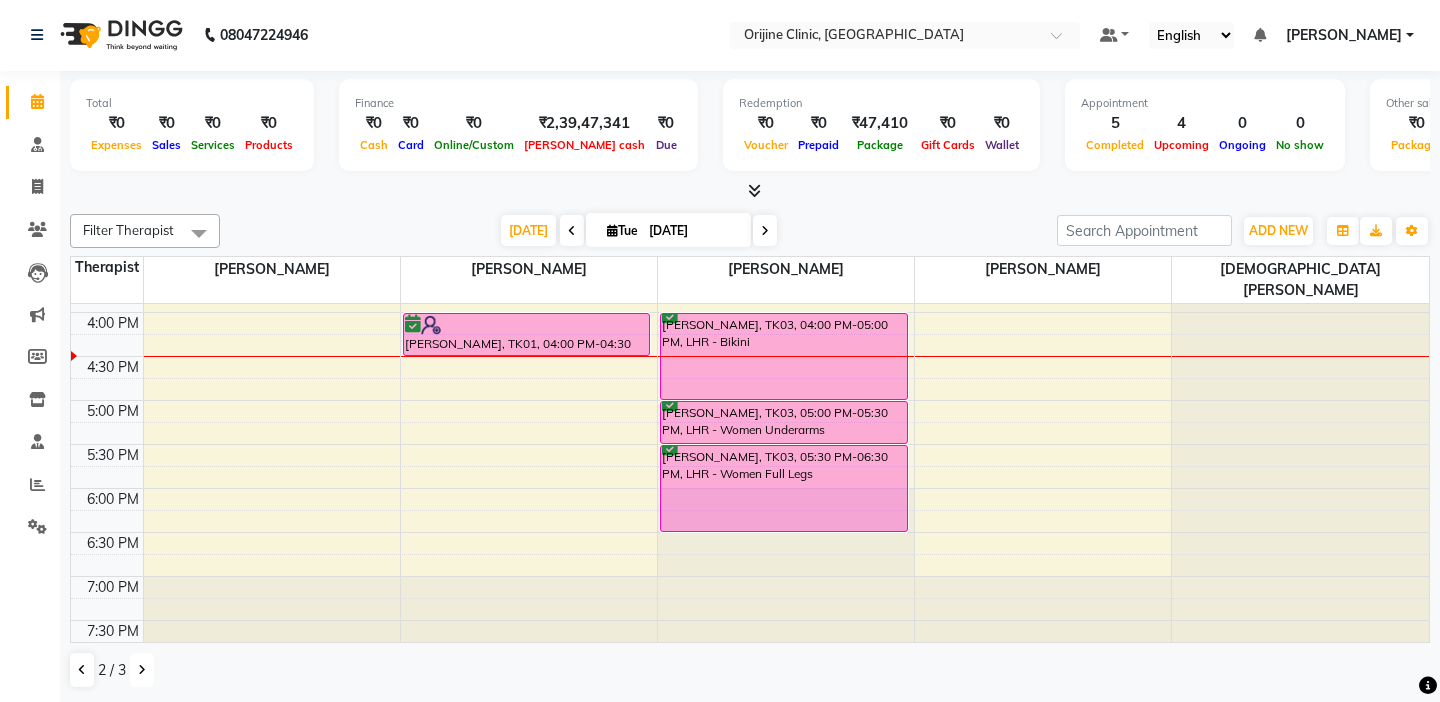 click at bounding box center [107, 433] 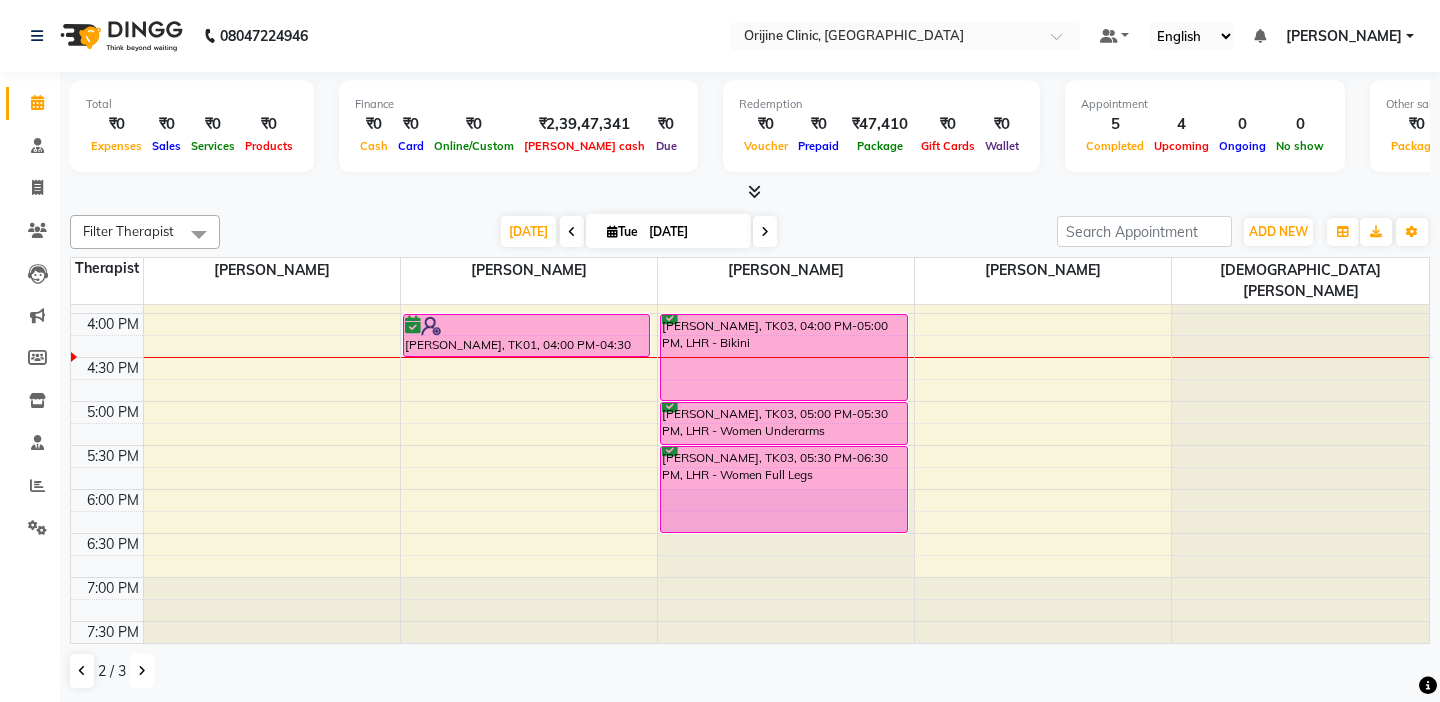 click at bounding box center [142, 671] 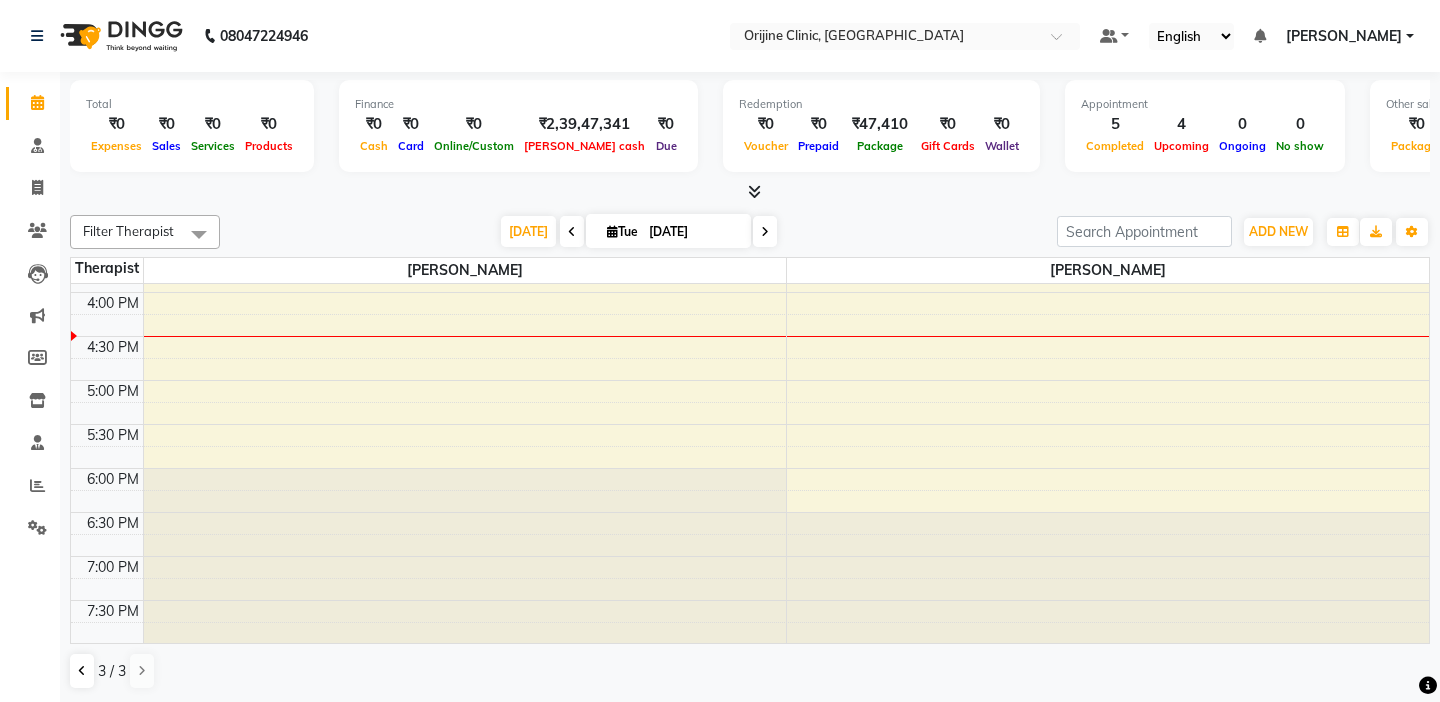 click at bounding box center (765, 232) 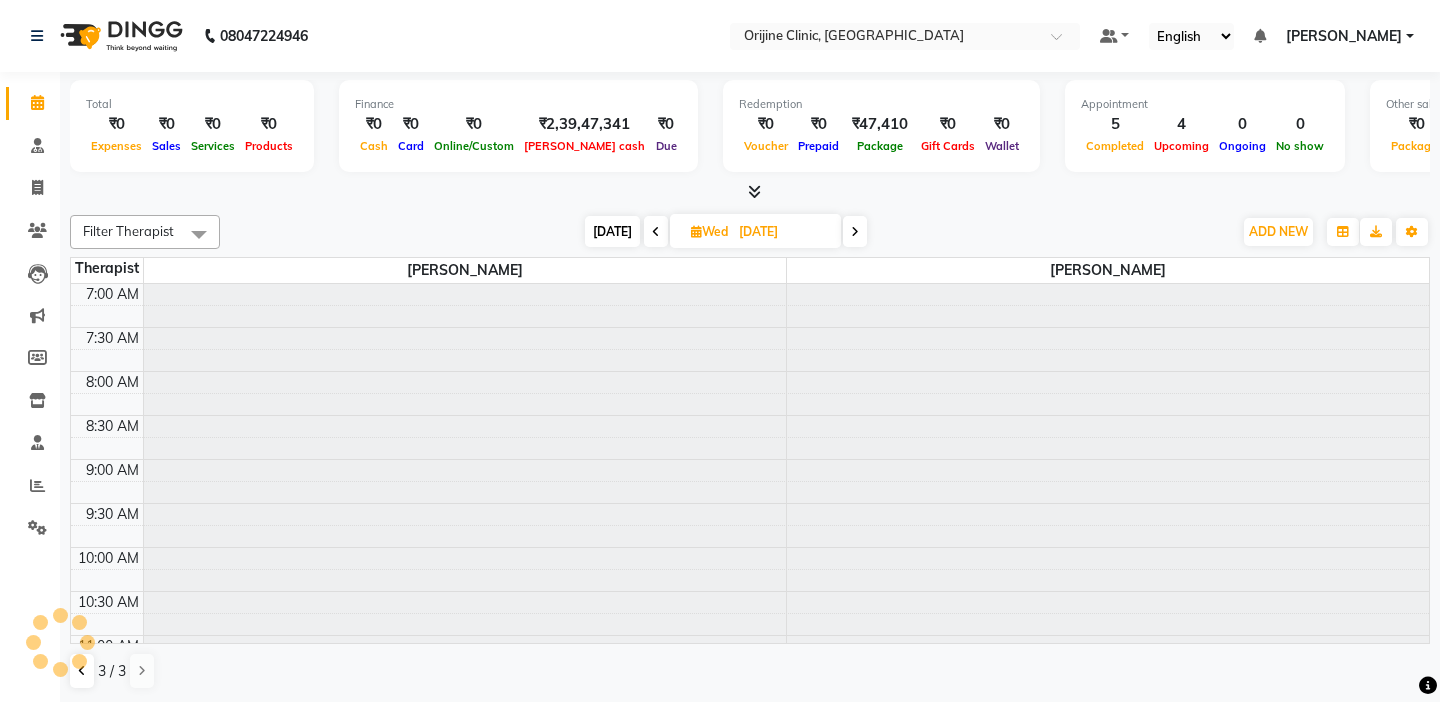 scroll, scrollTop: 783, scrollLeft: 0, axis: vertical 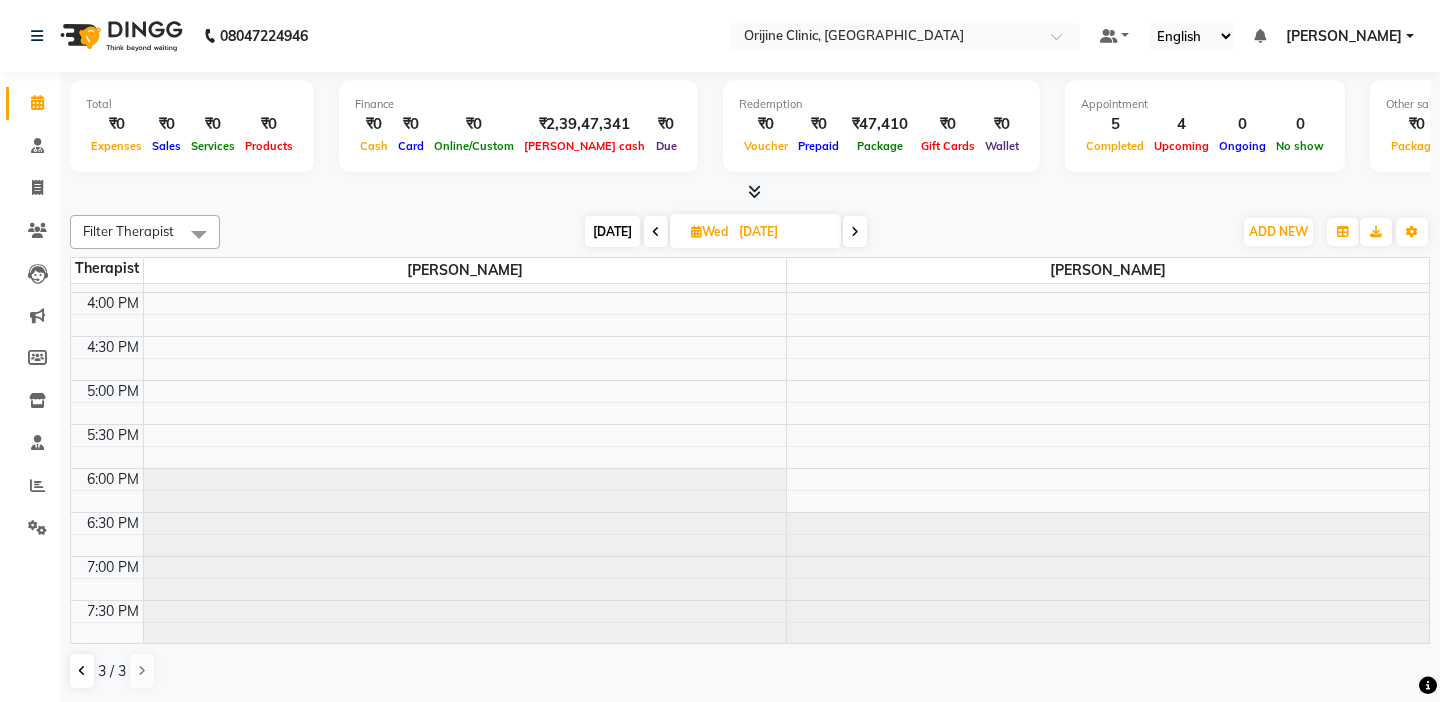click at bounding box center (855, 232) 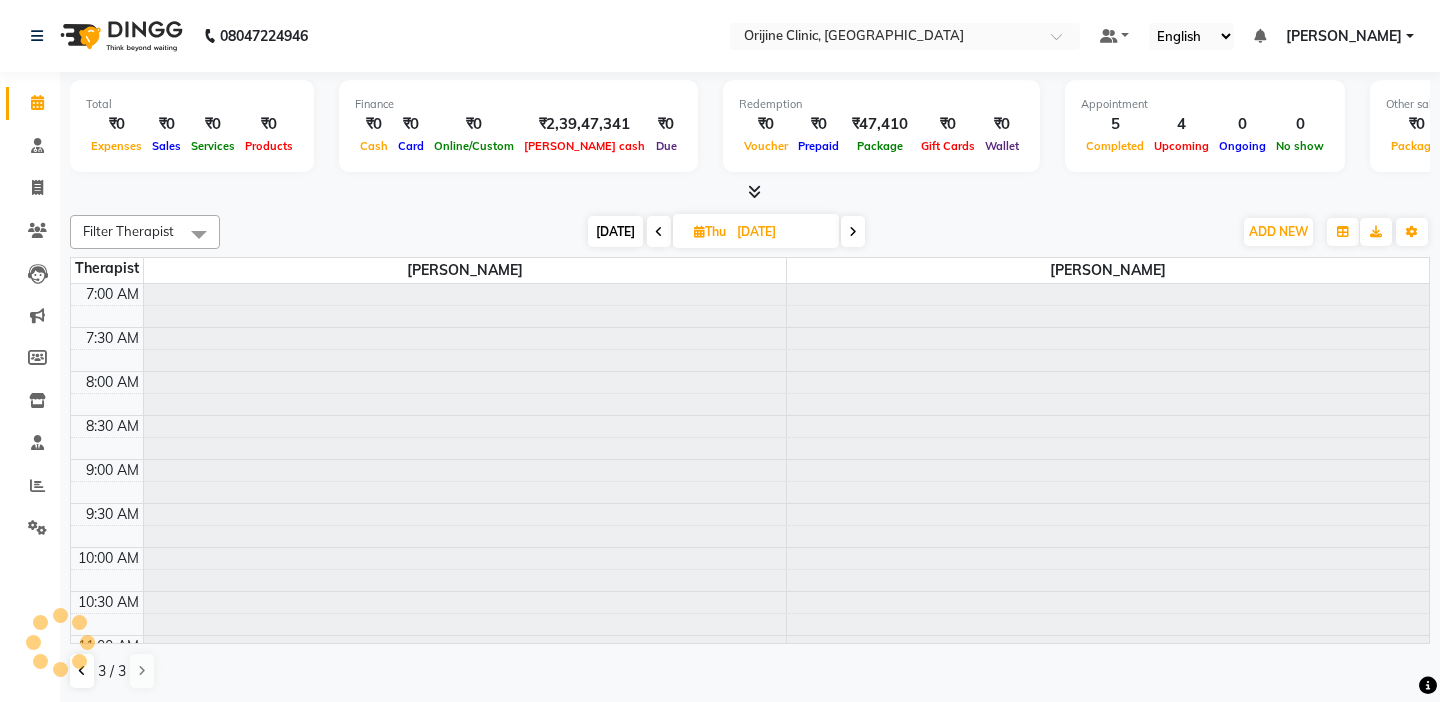 scroll, scrollTop: 783, scrollLeft: 0, axis: vertical 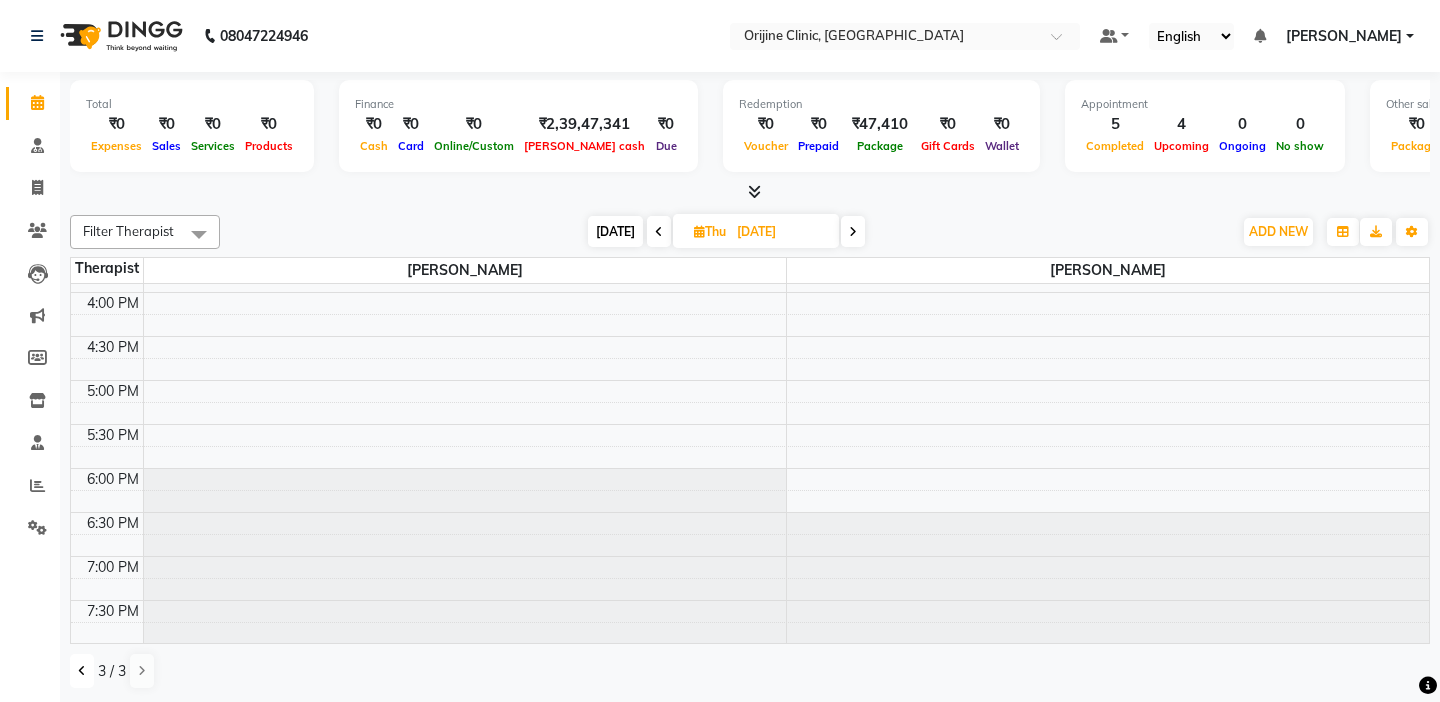 click at bounding box center [82, 671] 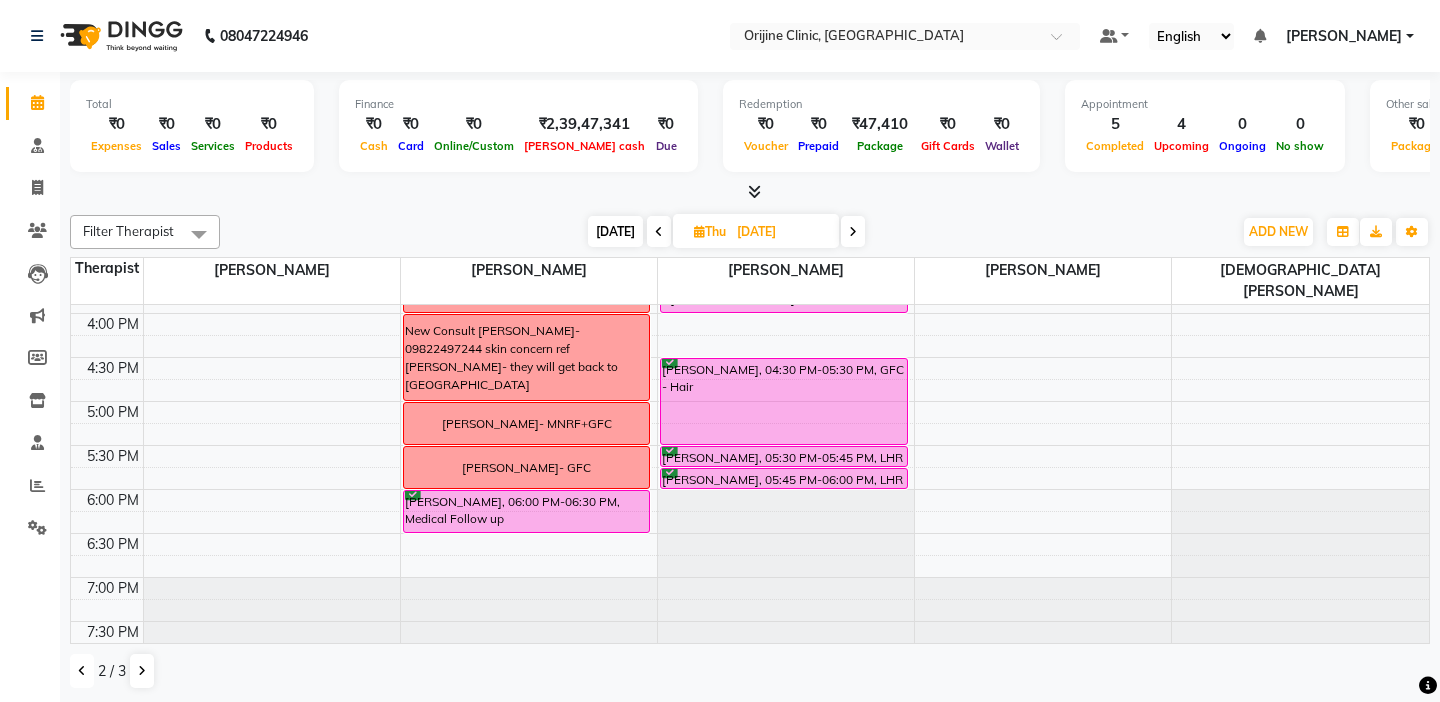 click at bounding box center (107, 522) 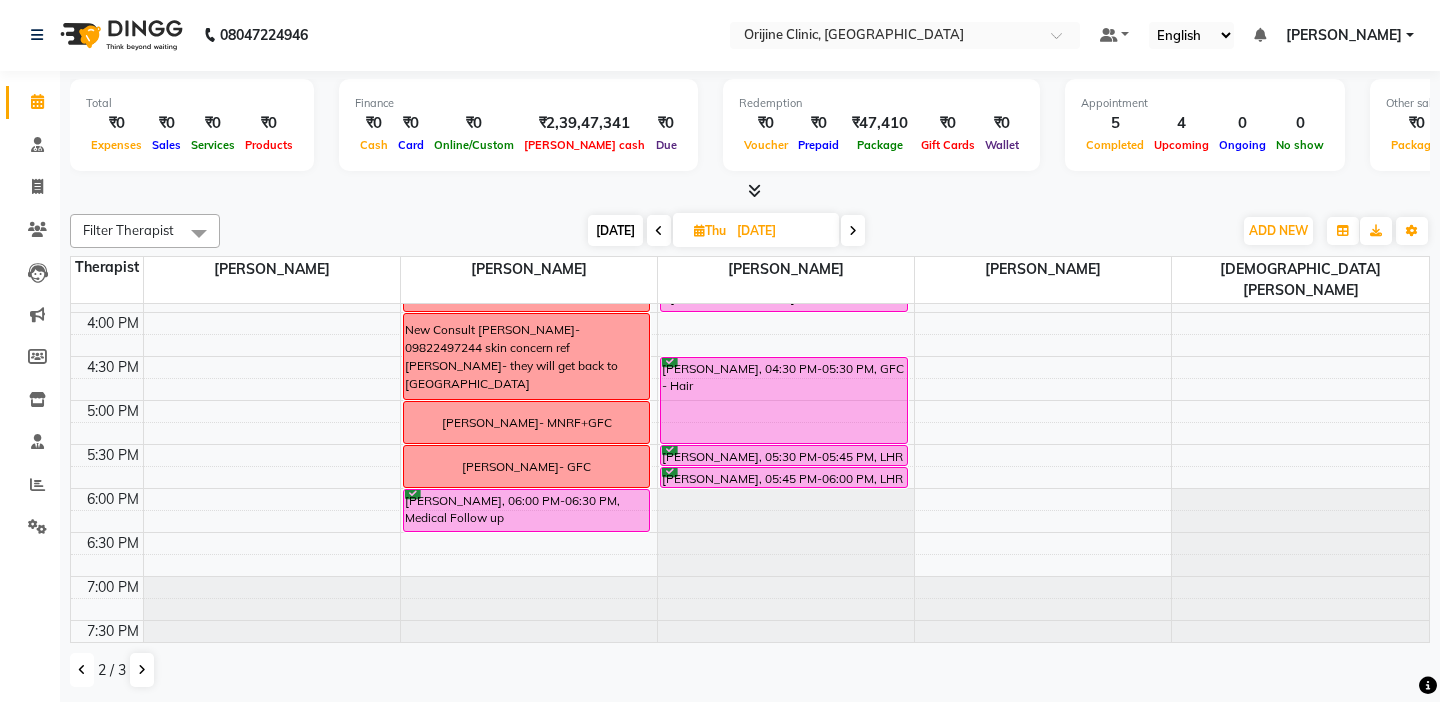 scroll, scrollTop: 0, scrollLeft: 0, axis: both 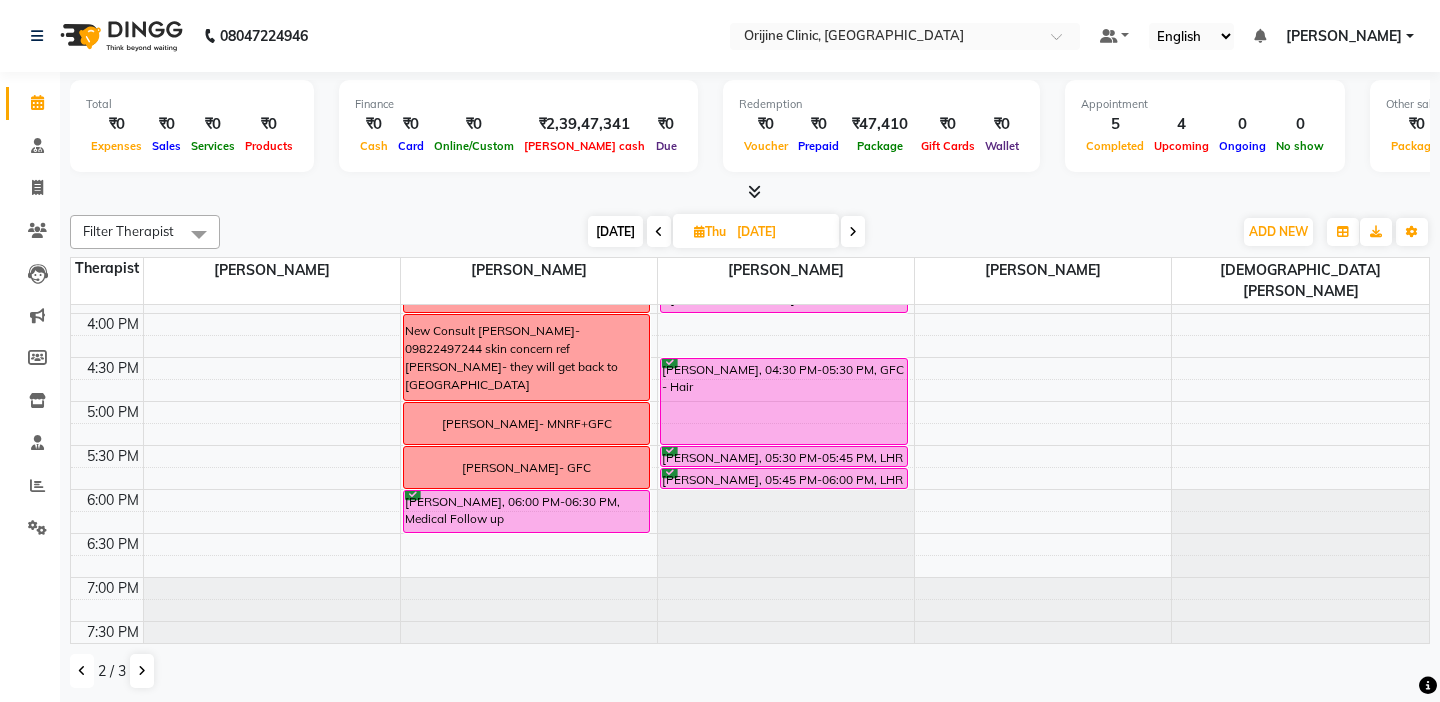 click at bounding box center (107, 478) 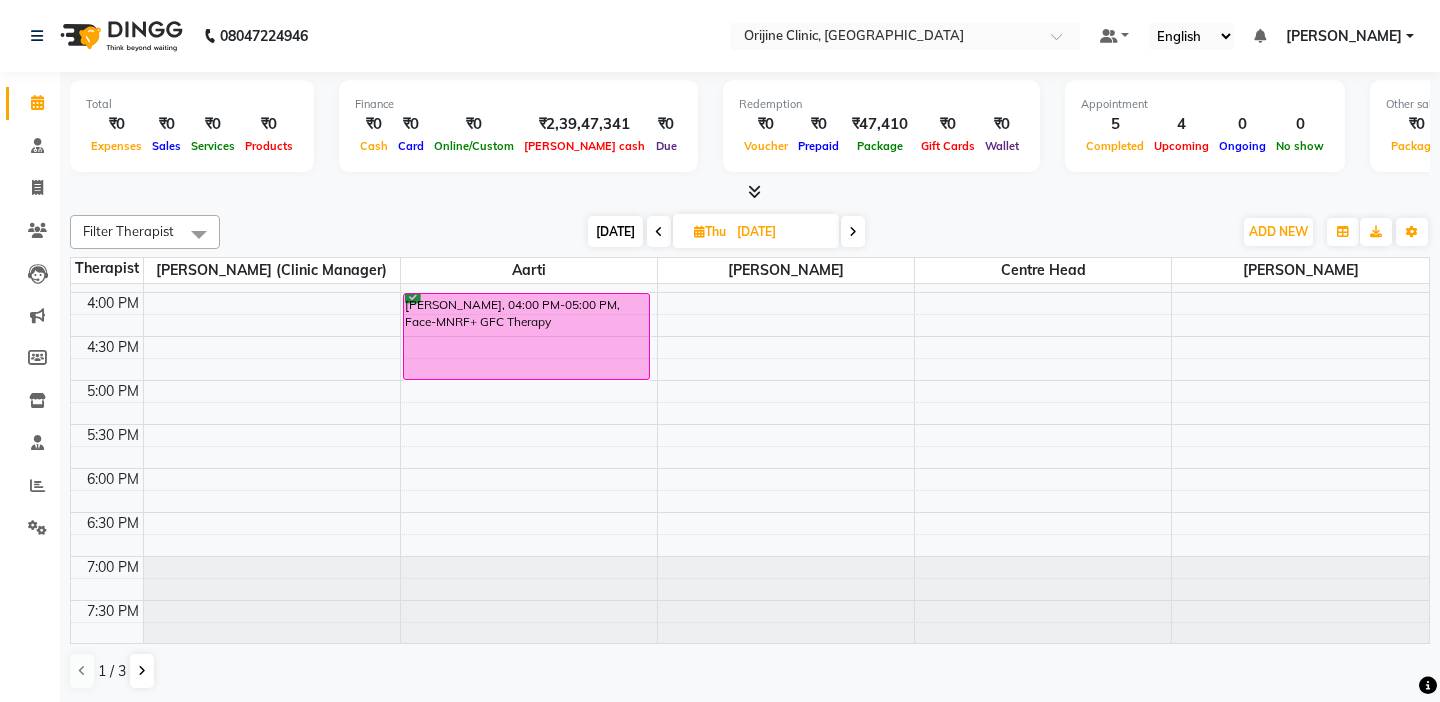click at bounding box center (107, 325) 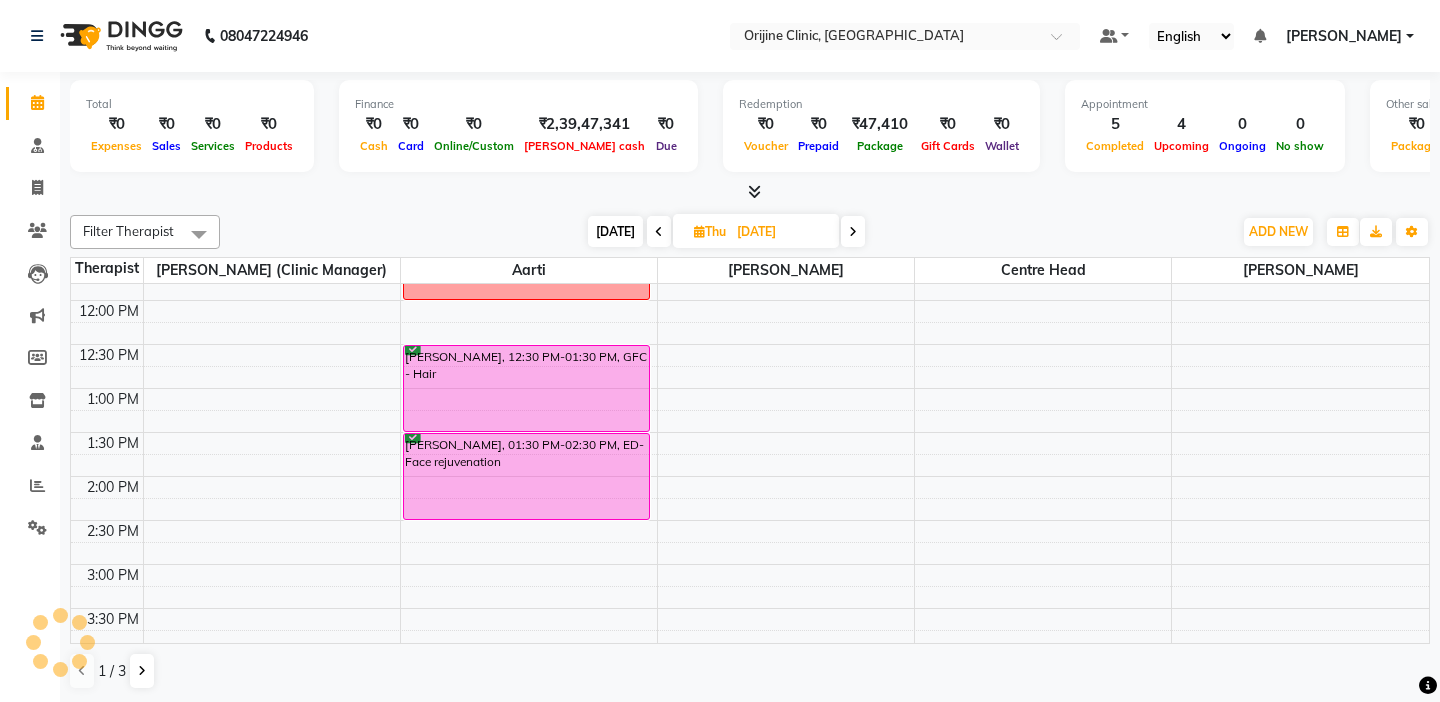 scroll, scrollTop: 383, scrollLeft: 0, axis: vertical 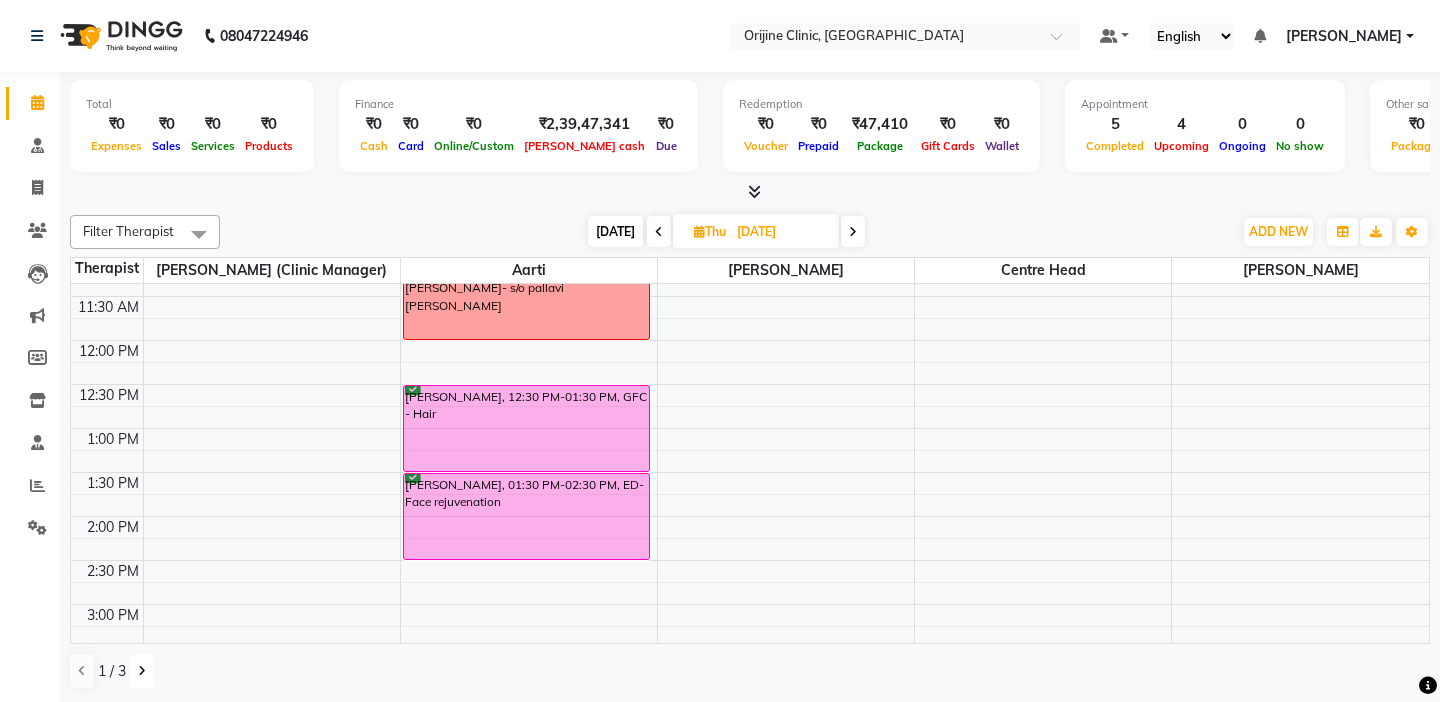 click at bounding box center [142, 671] 